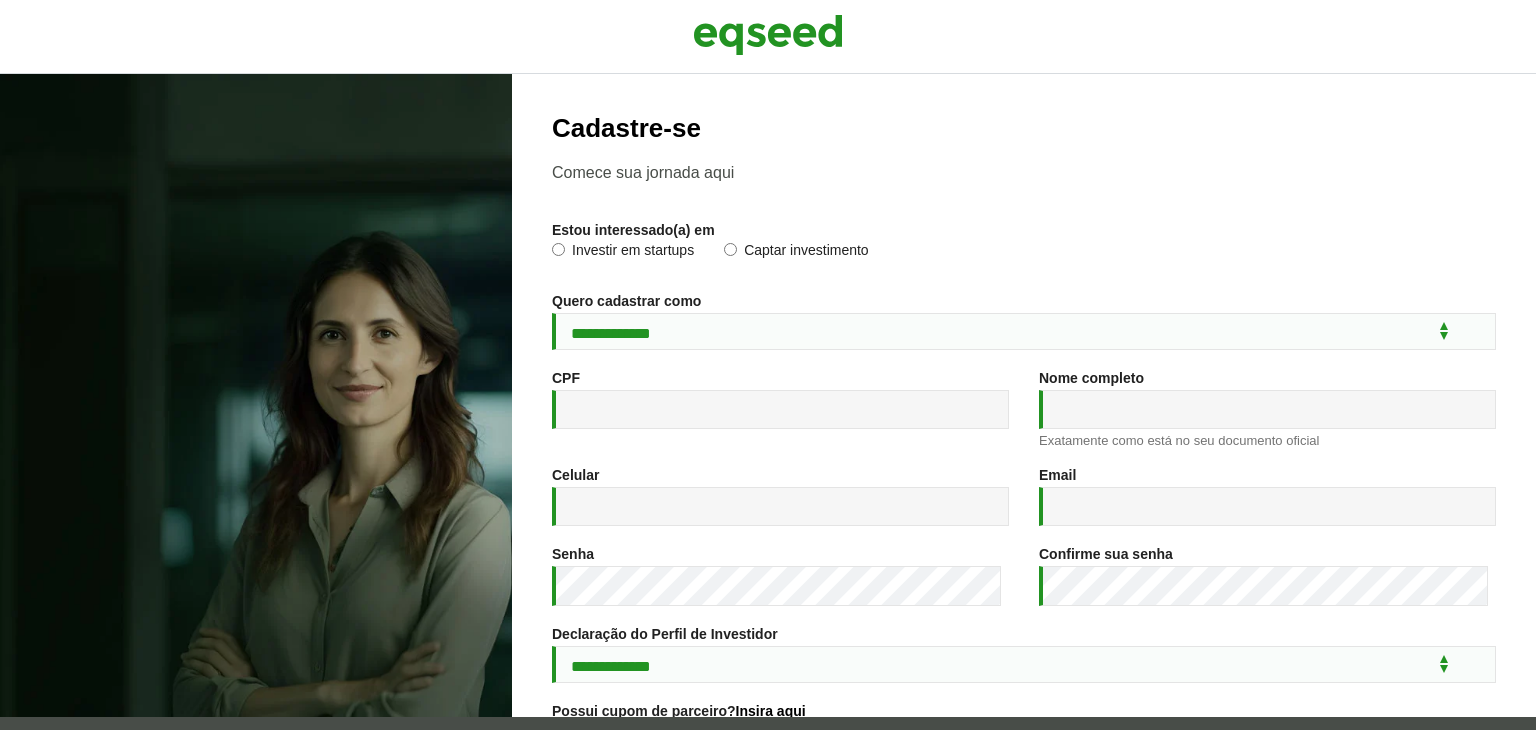 scroll, scrollTop: 0, scrollLeft: 0, axis: both 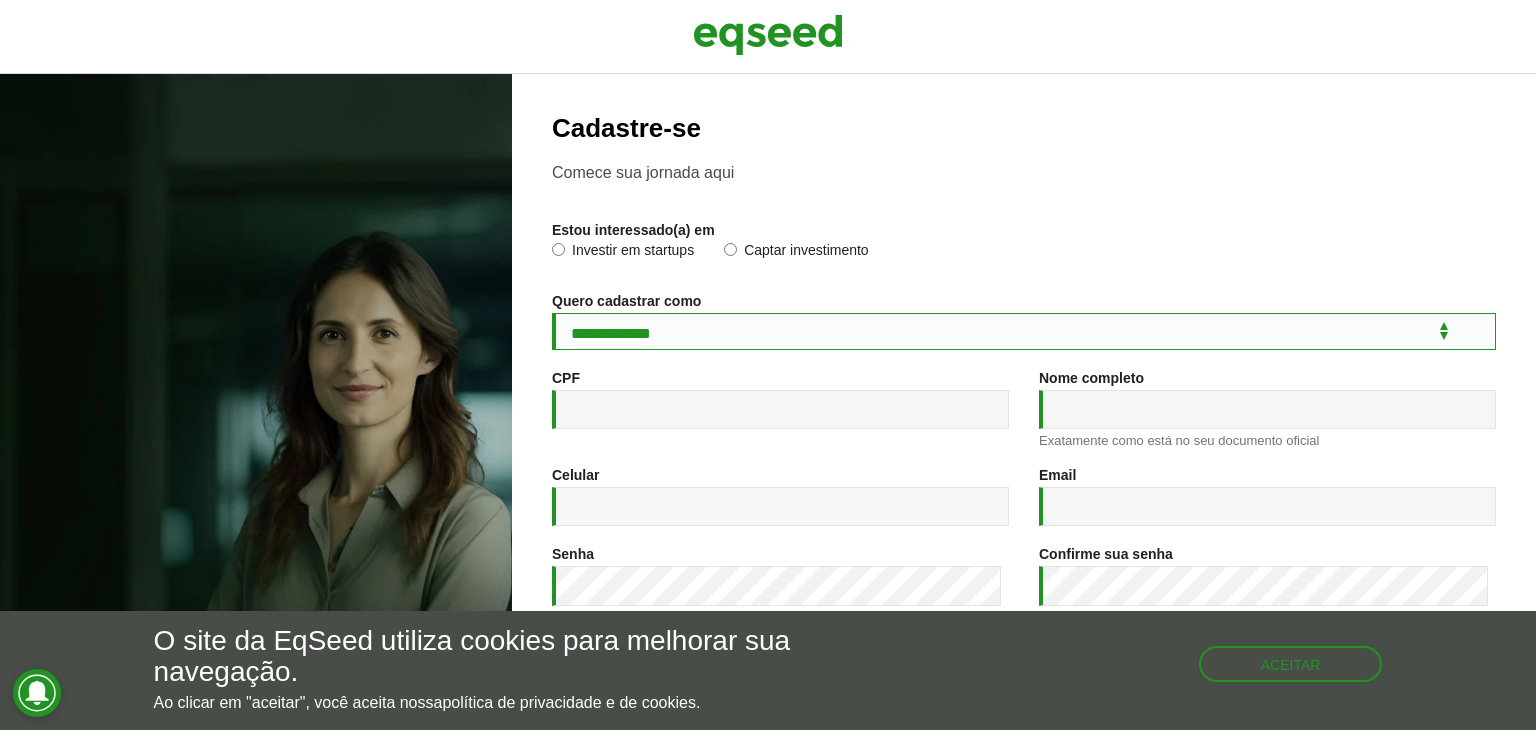 click on "**********" at bounding box center (1024, 331) 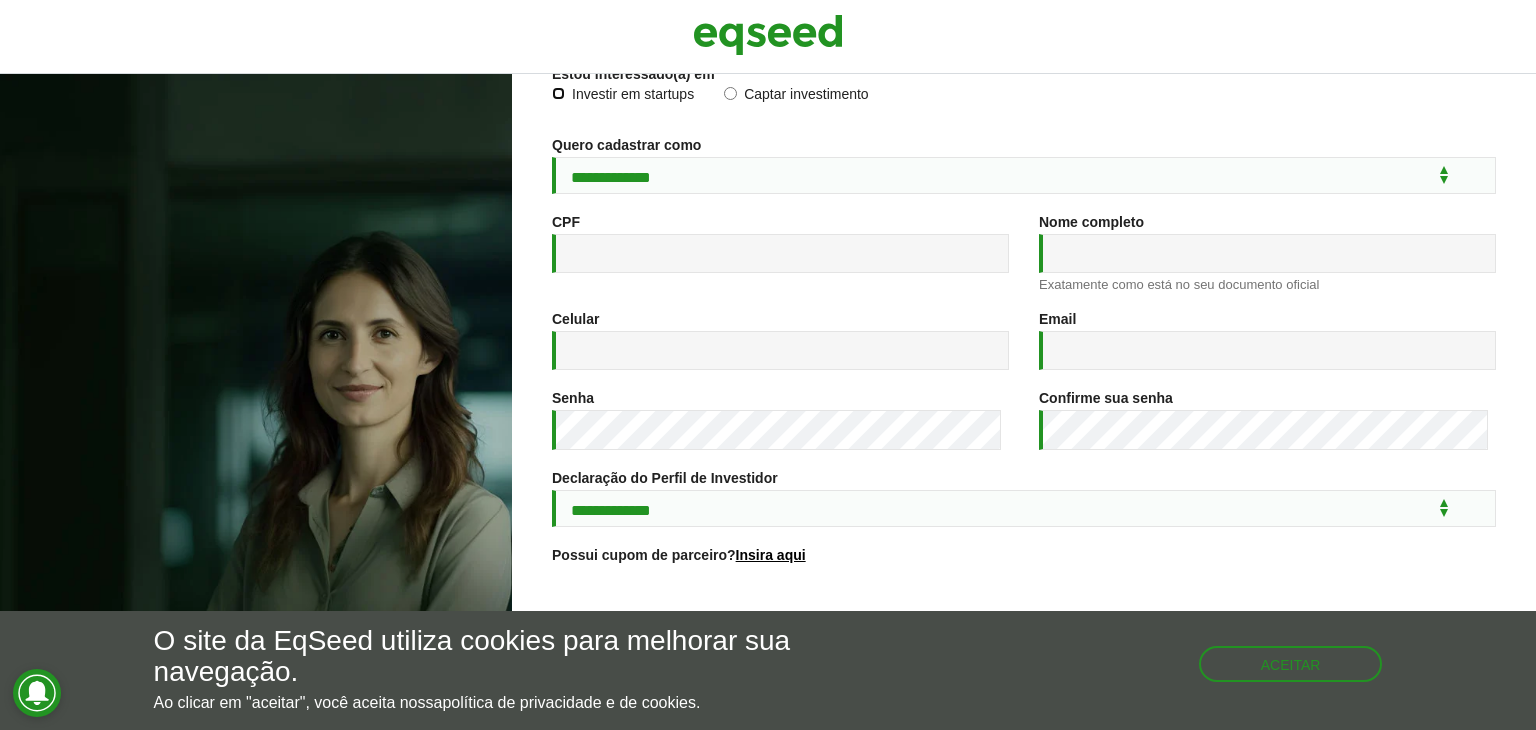 scroll, scrollTop: 156, scrollLeft: 0, axis: vertical 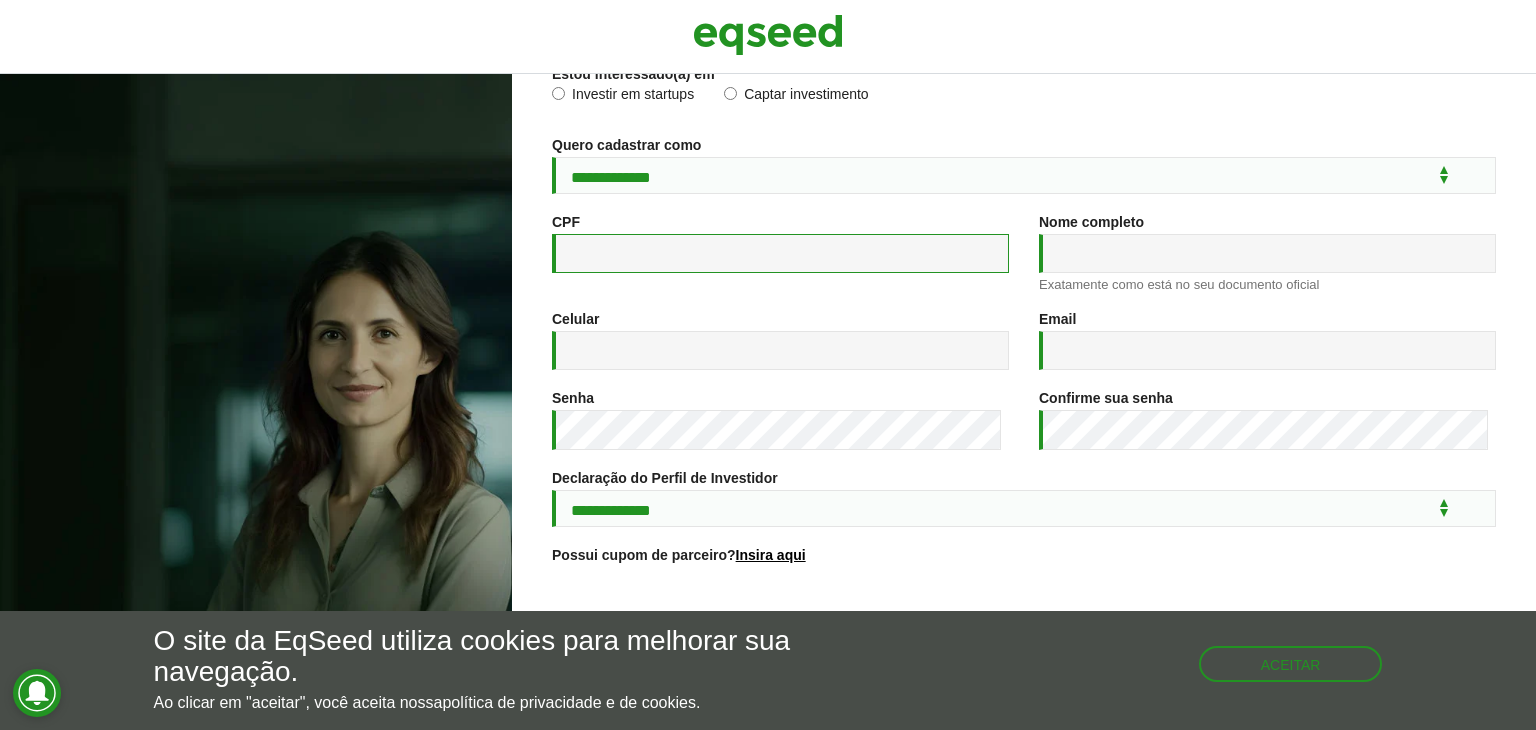 click on "CPF  *" at bounding box center [780, 253] 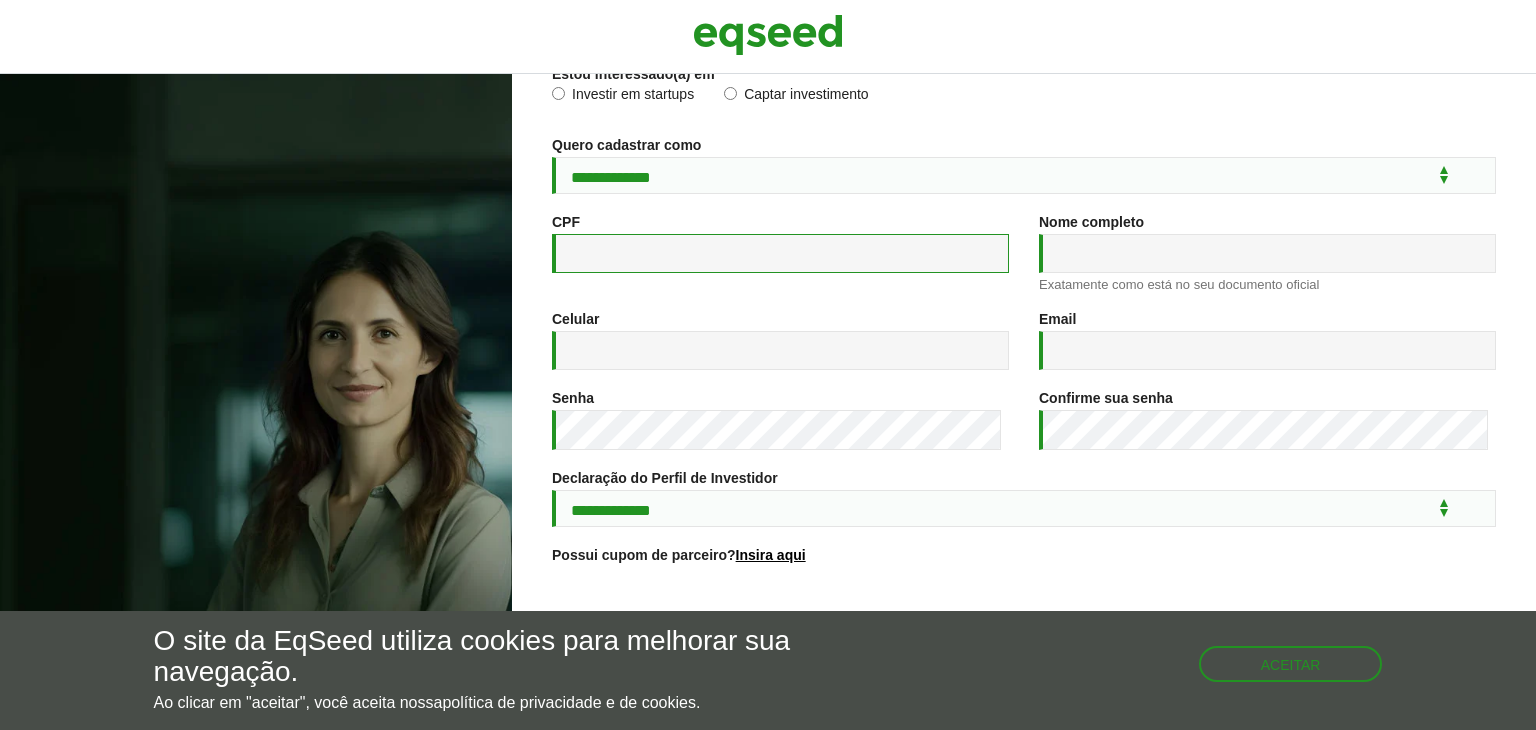 click on "CPF  *" at bounding box center [780, 253] 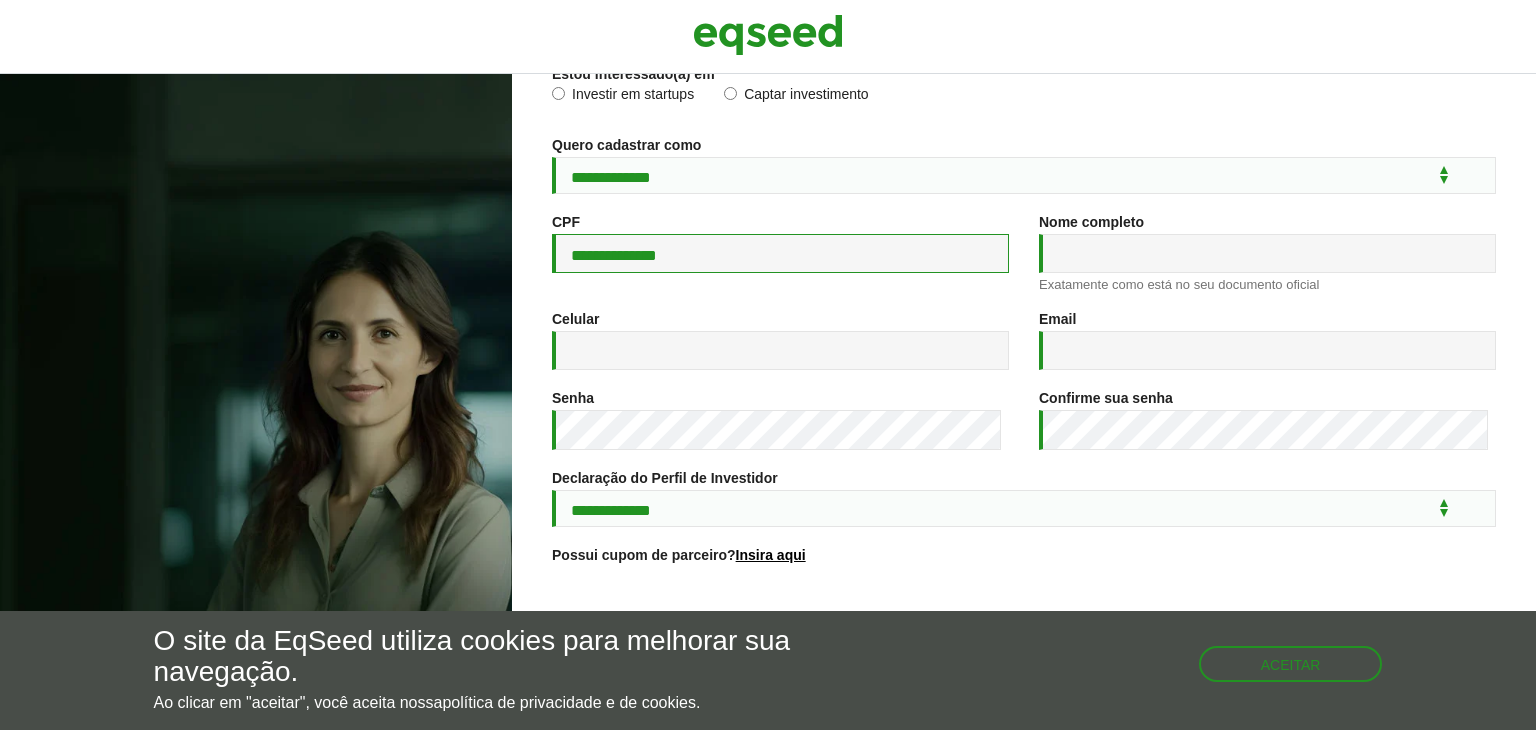 type on "**********" 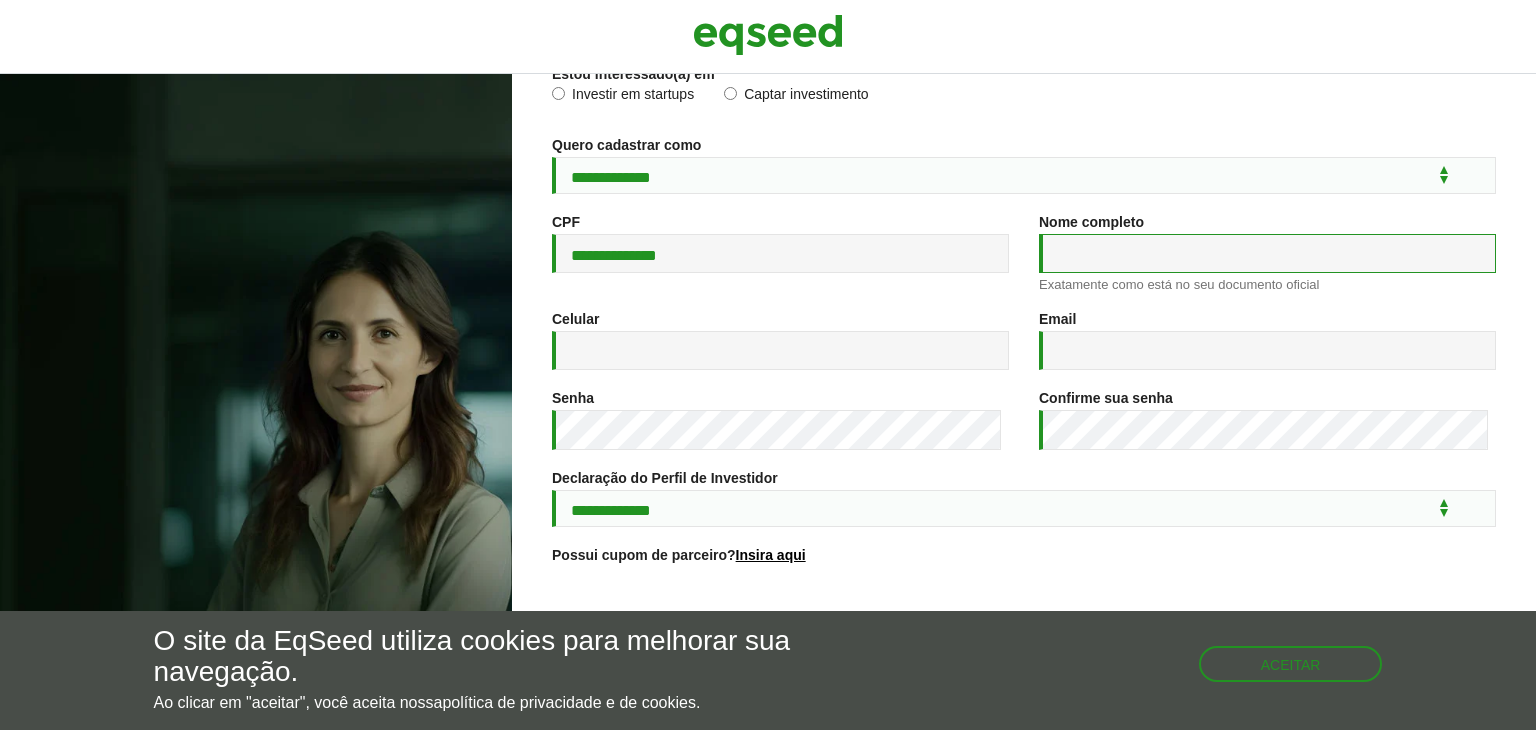 click on "Nome completo  *" at bounding box center [1267, 253] 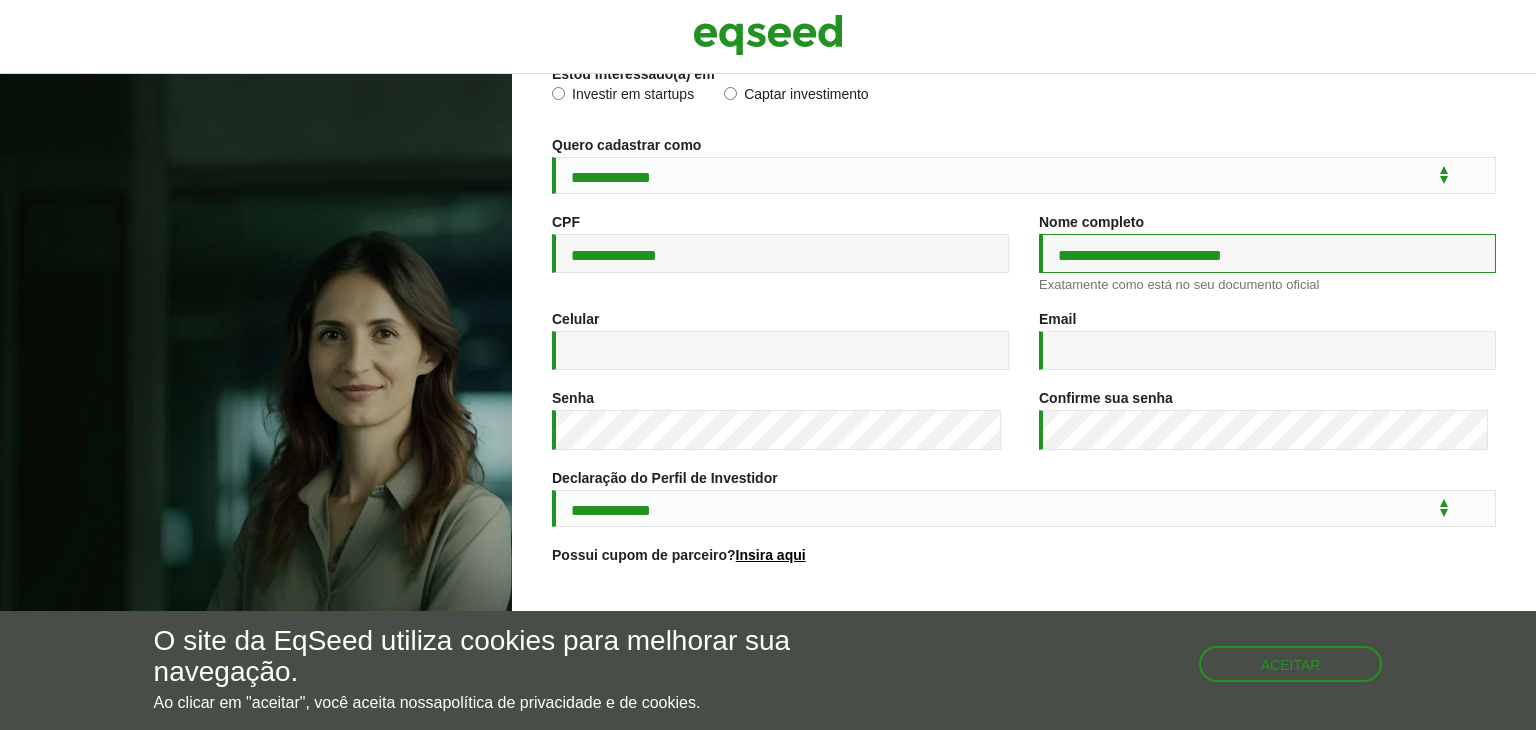 type on "**********" 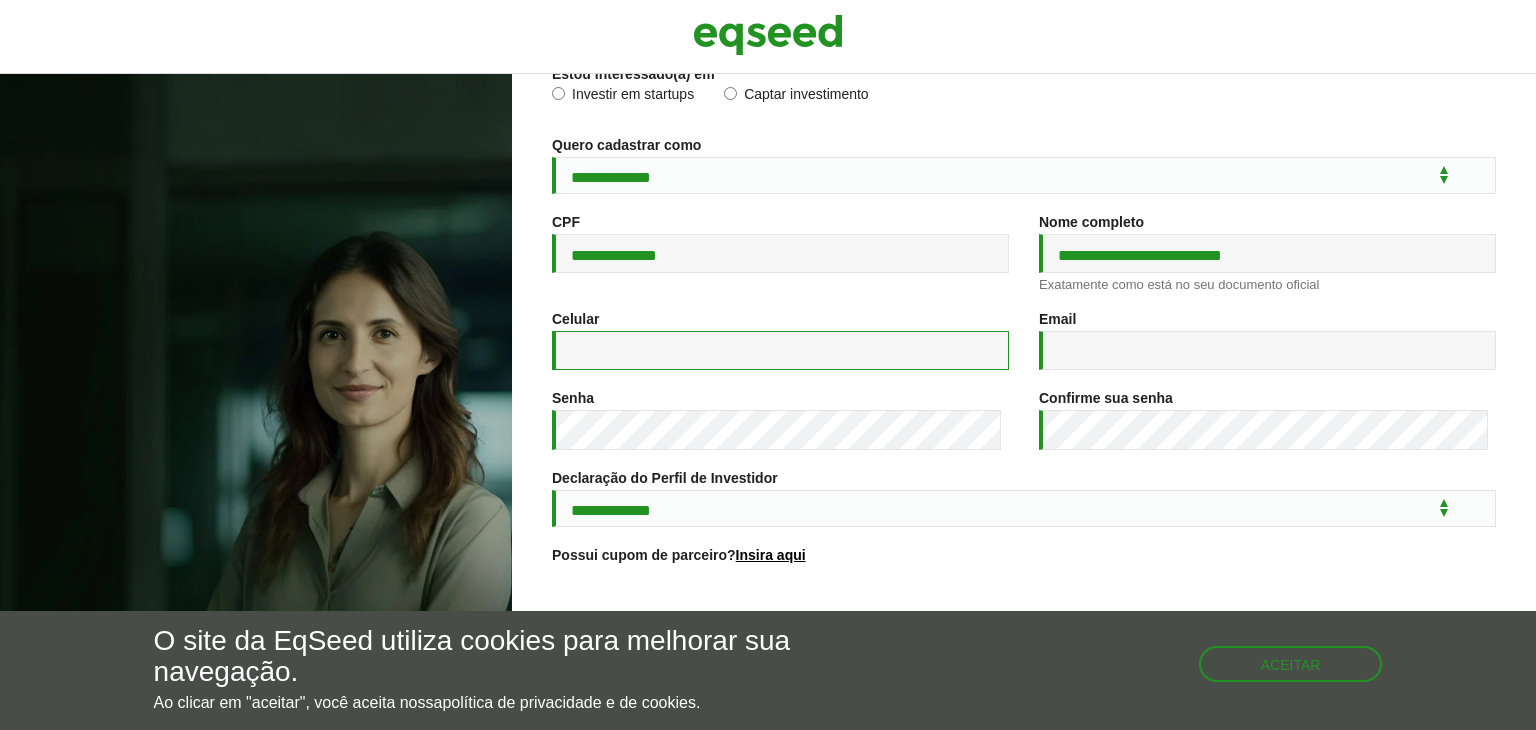 click on "Celular  *" at bounding box center (780, 350) 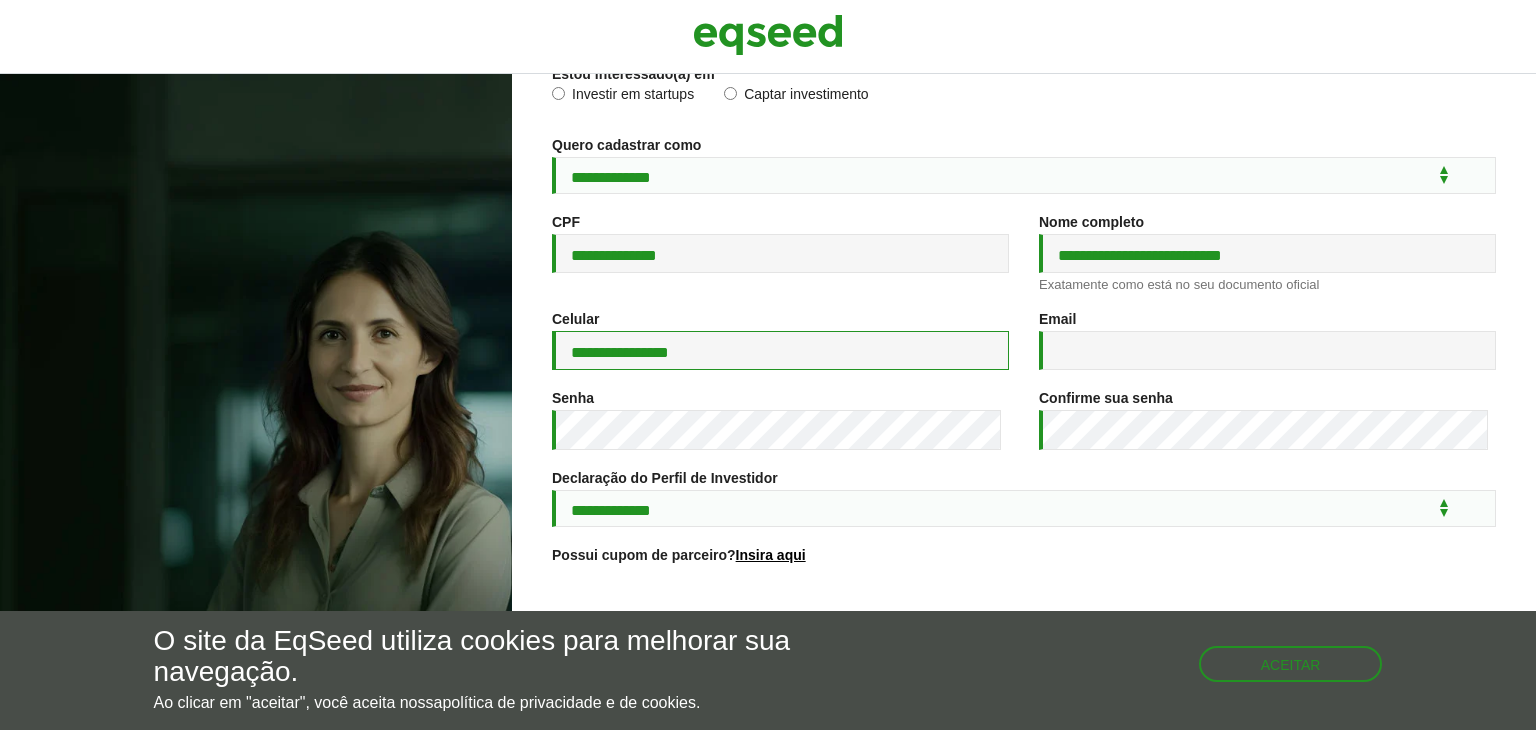 type on "**********" 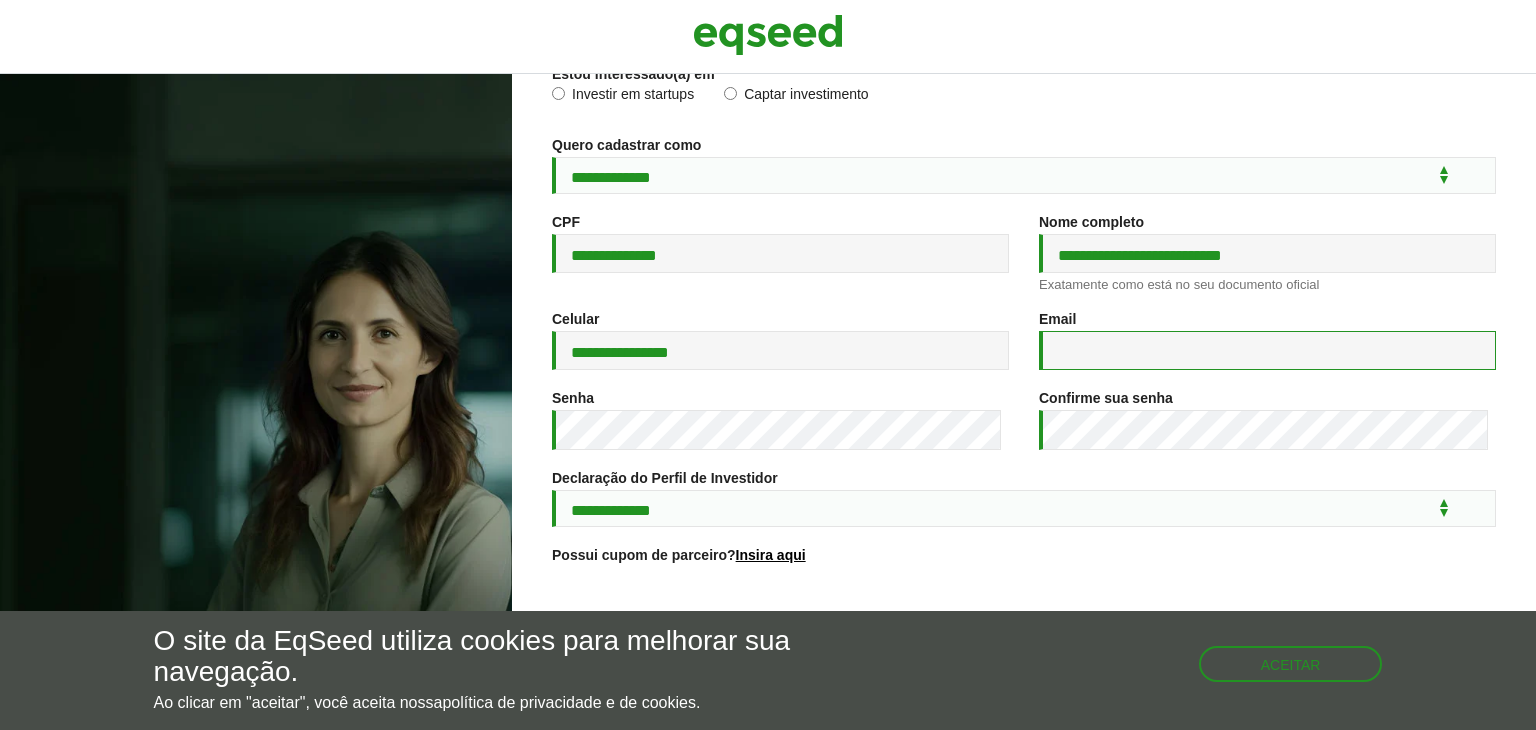 click on "Email  *" at bounding box center [1267, 350] 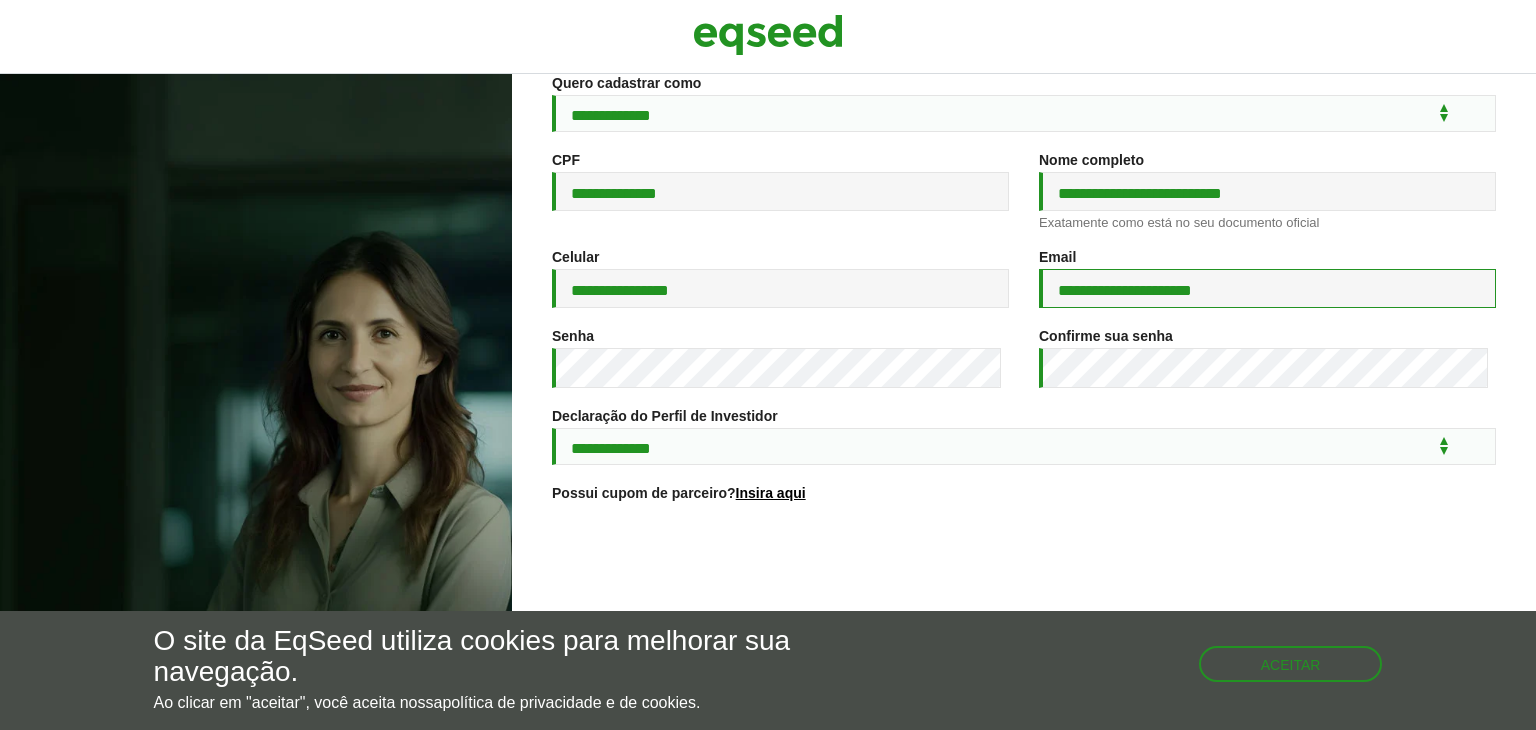 scroll, scrollTop: 224, scrollLeft: 0, axis: vertical 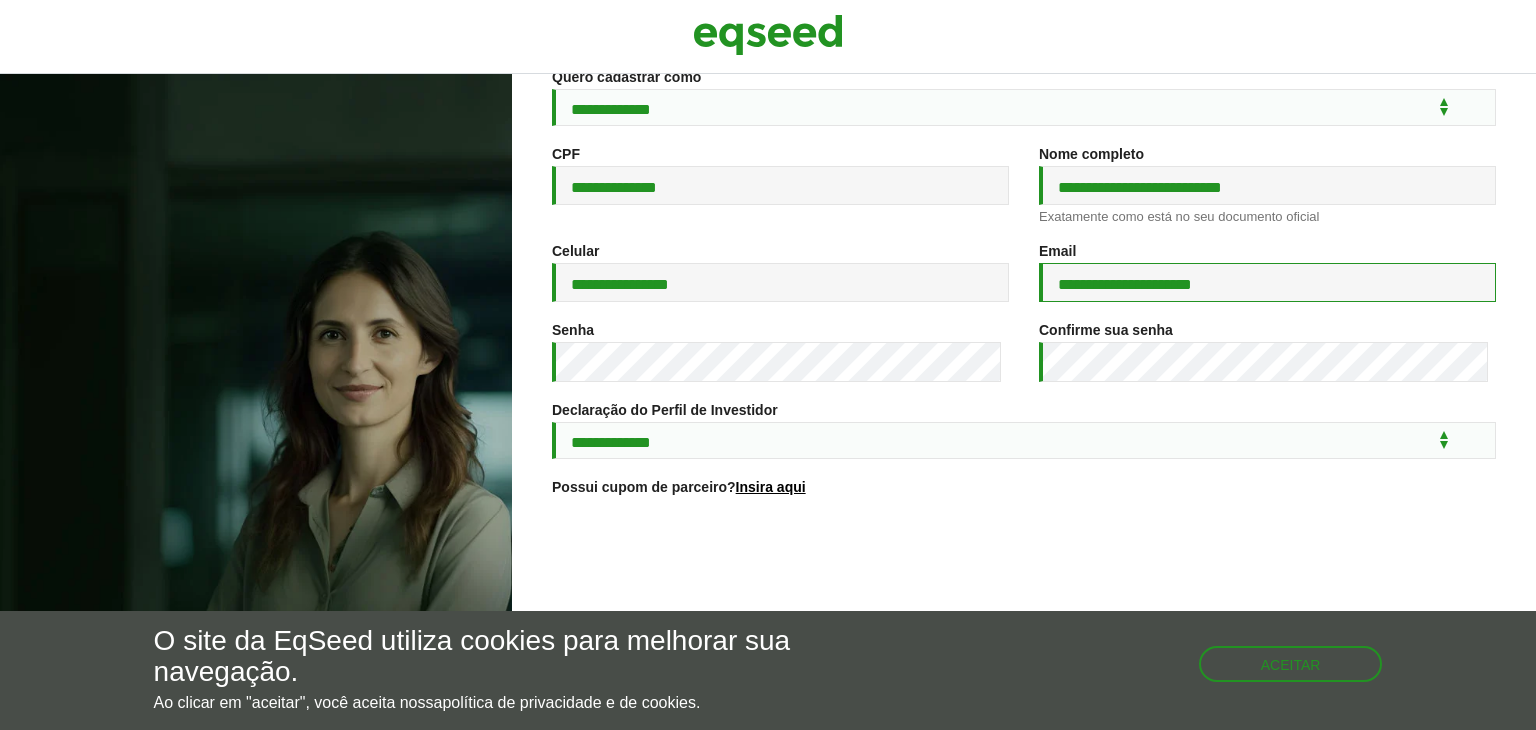type on "**********" 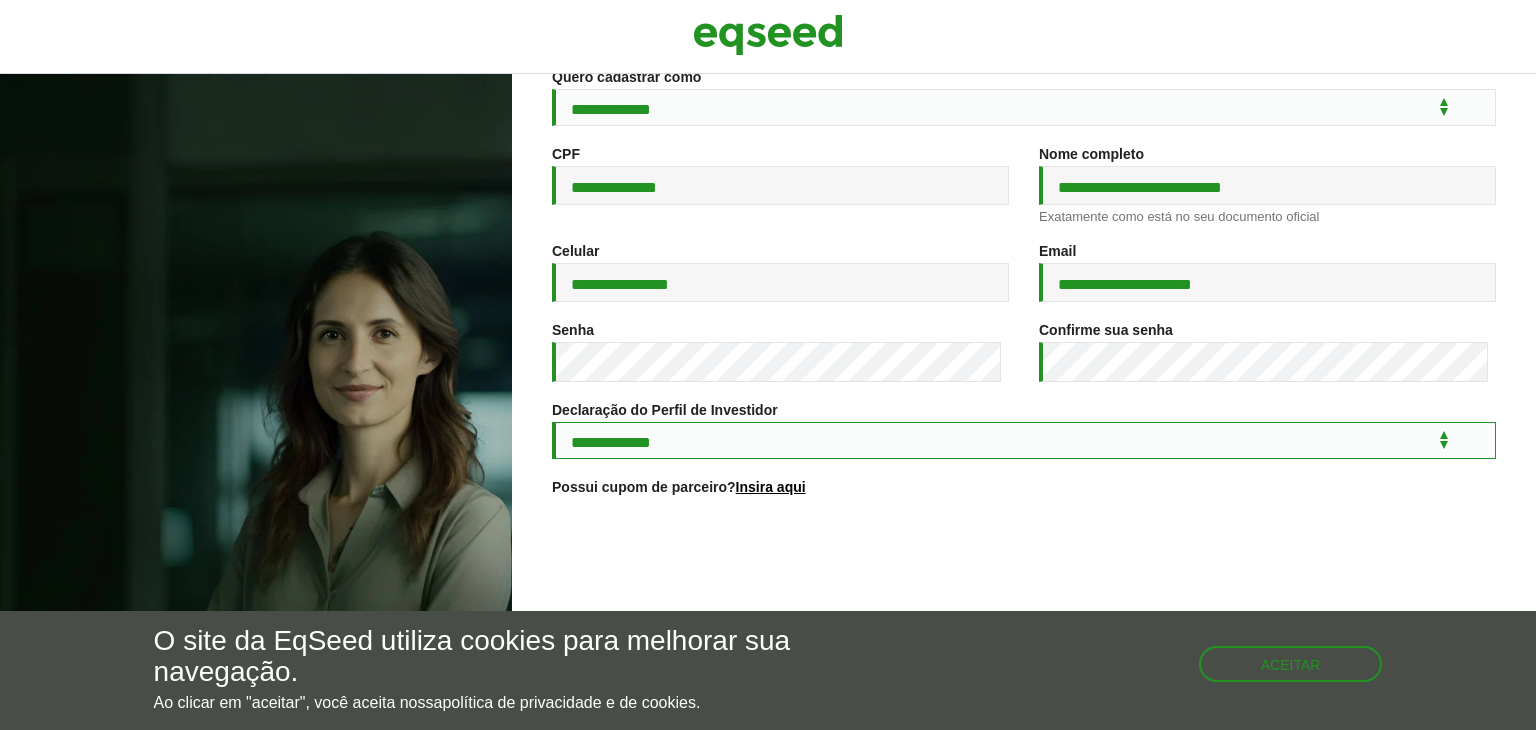 click on "**********" at bounding box center (1024, 440) 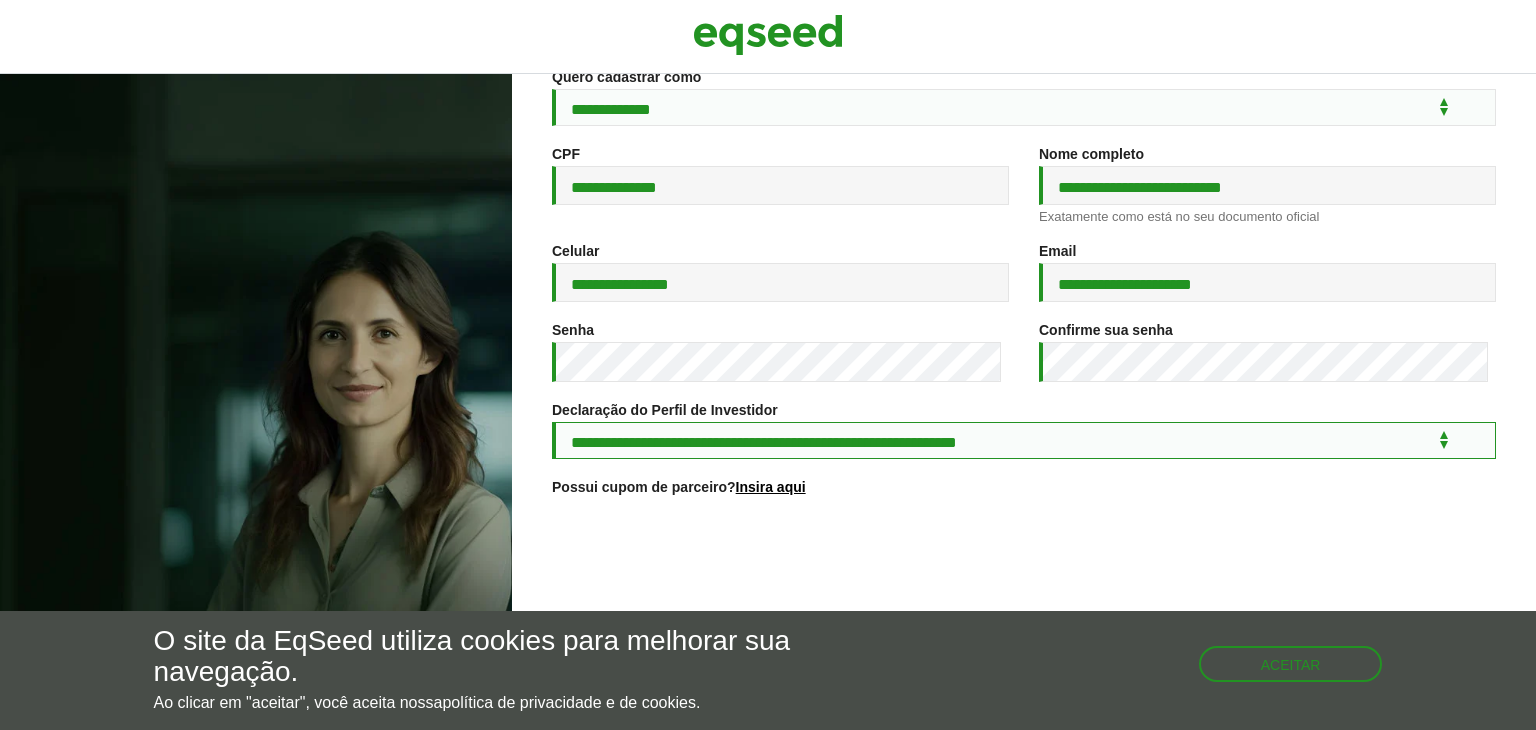 click on "**********" at bounding box center (1024, 440) 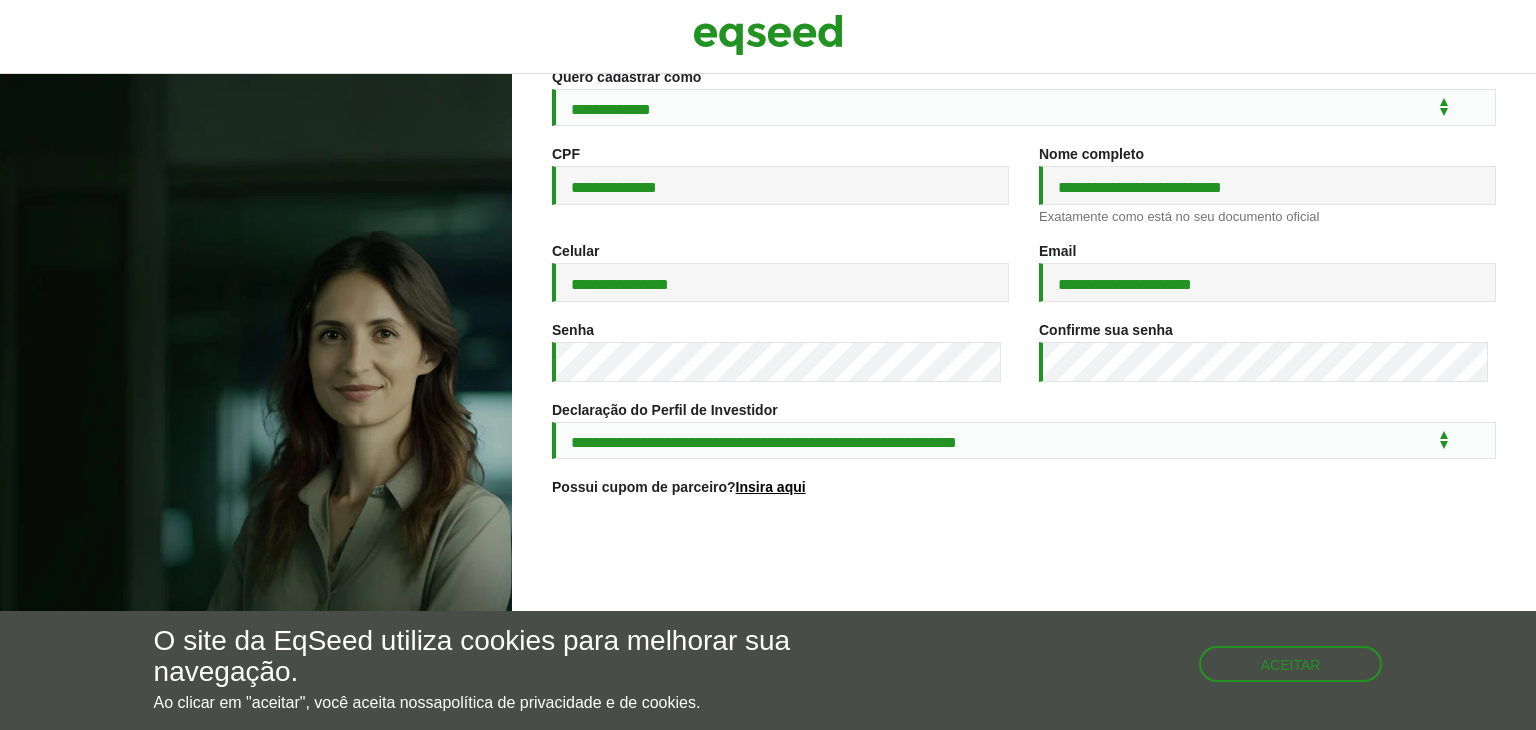 scroll, scrollTop: 297, scrollLeft: 0, axis: vertical 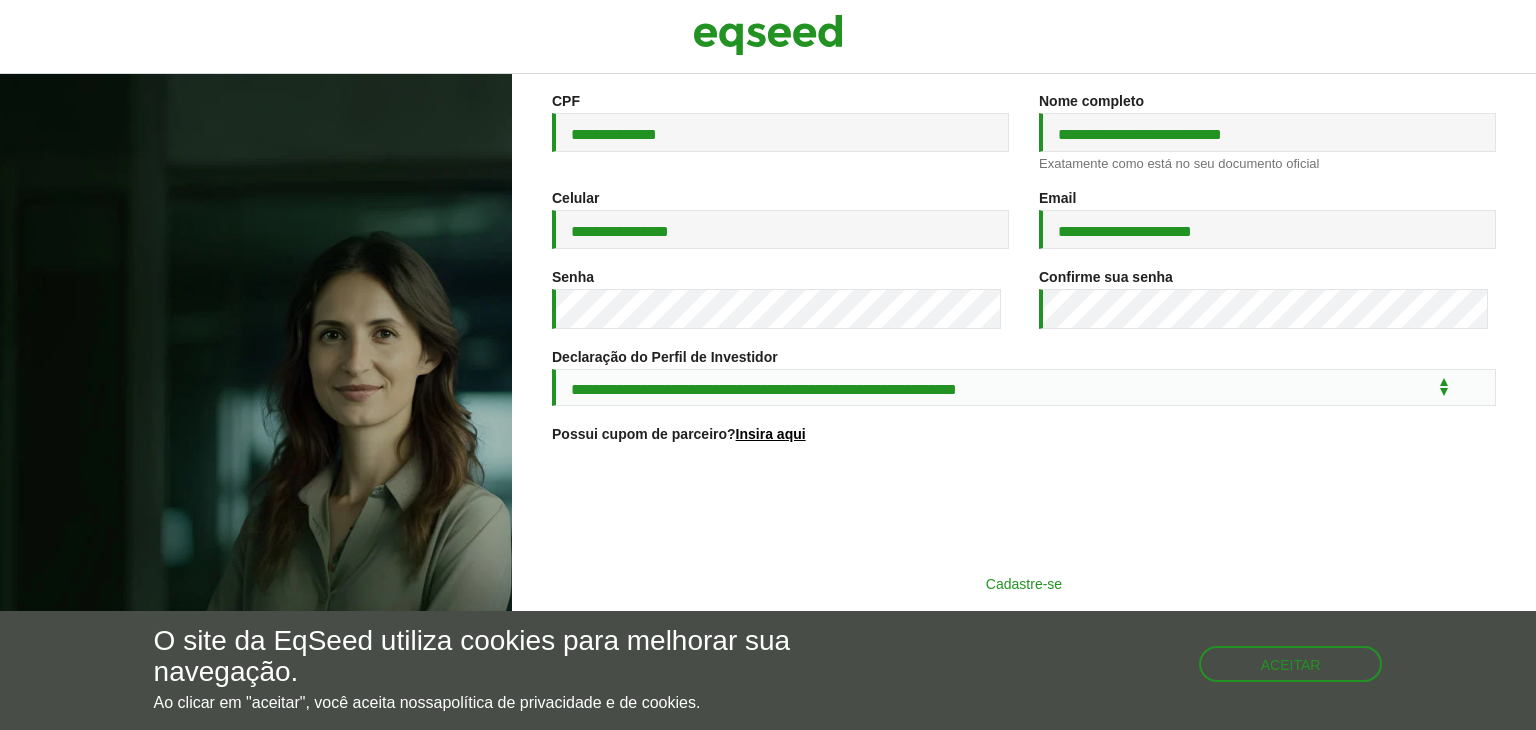 click on "Cadastre-se" at bounding box center (1024, 583) 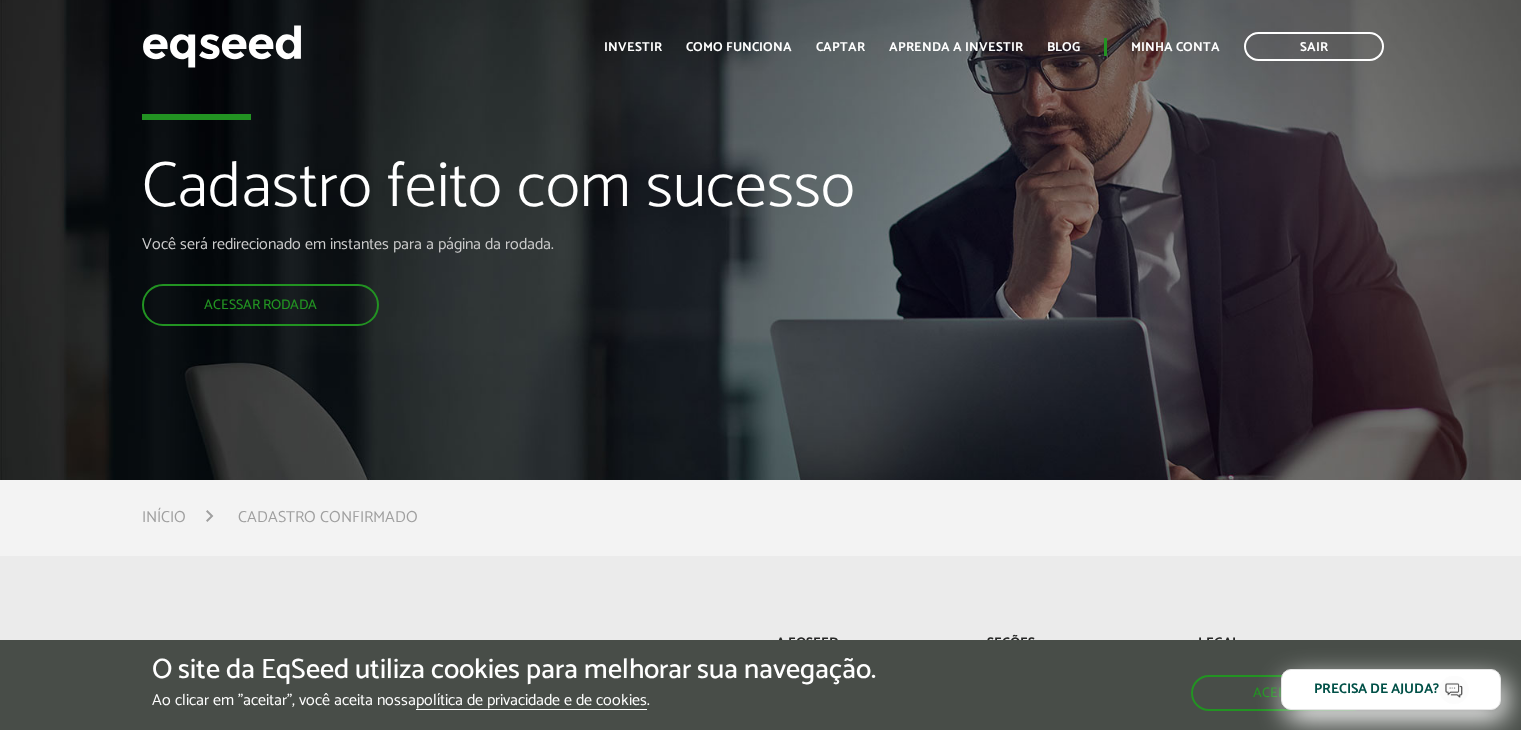 scroll, scrollTop: 0, scrollLeft: 0, axis: both 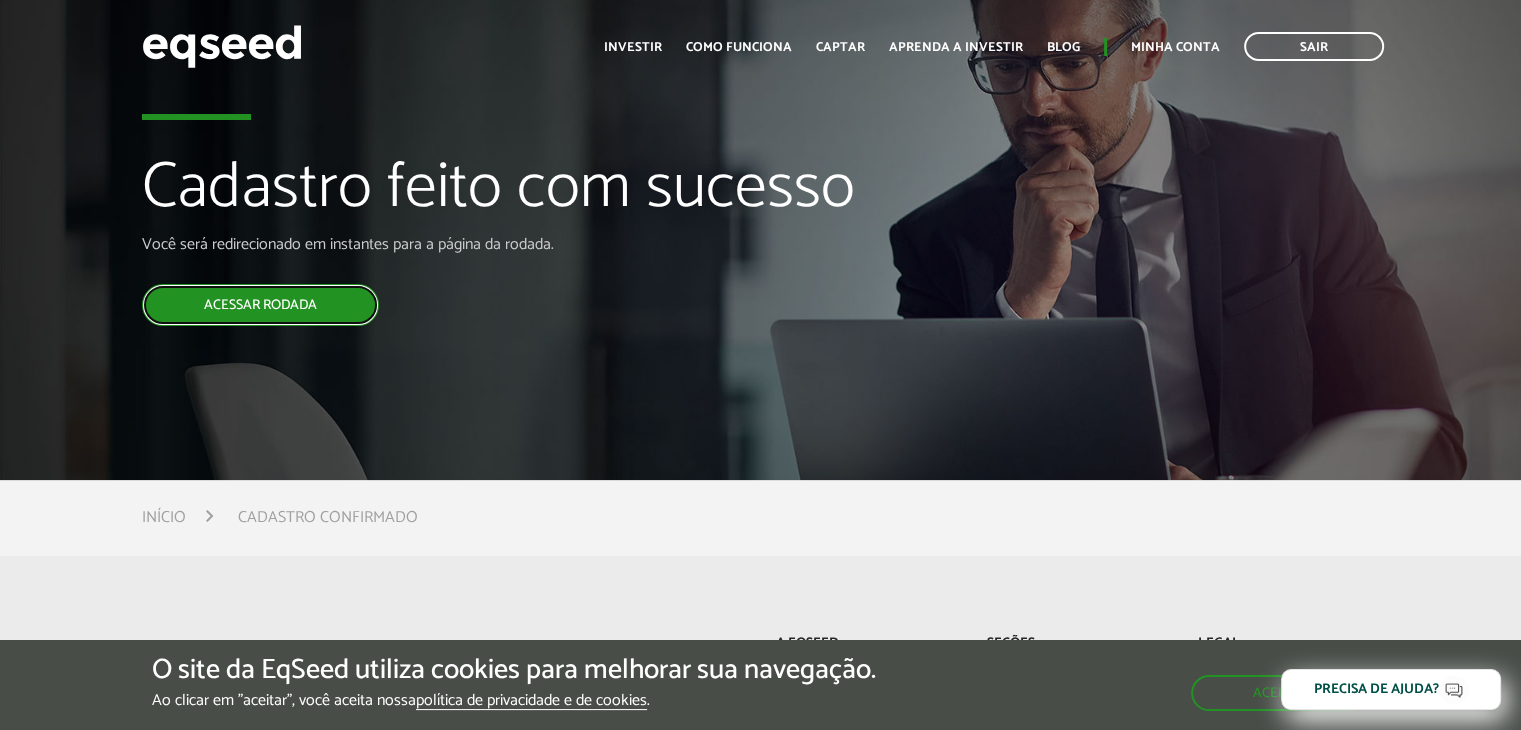 click on "Acessar rodada" at bounding box center (260, 305) 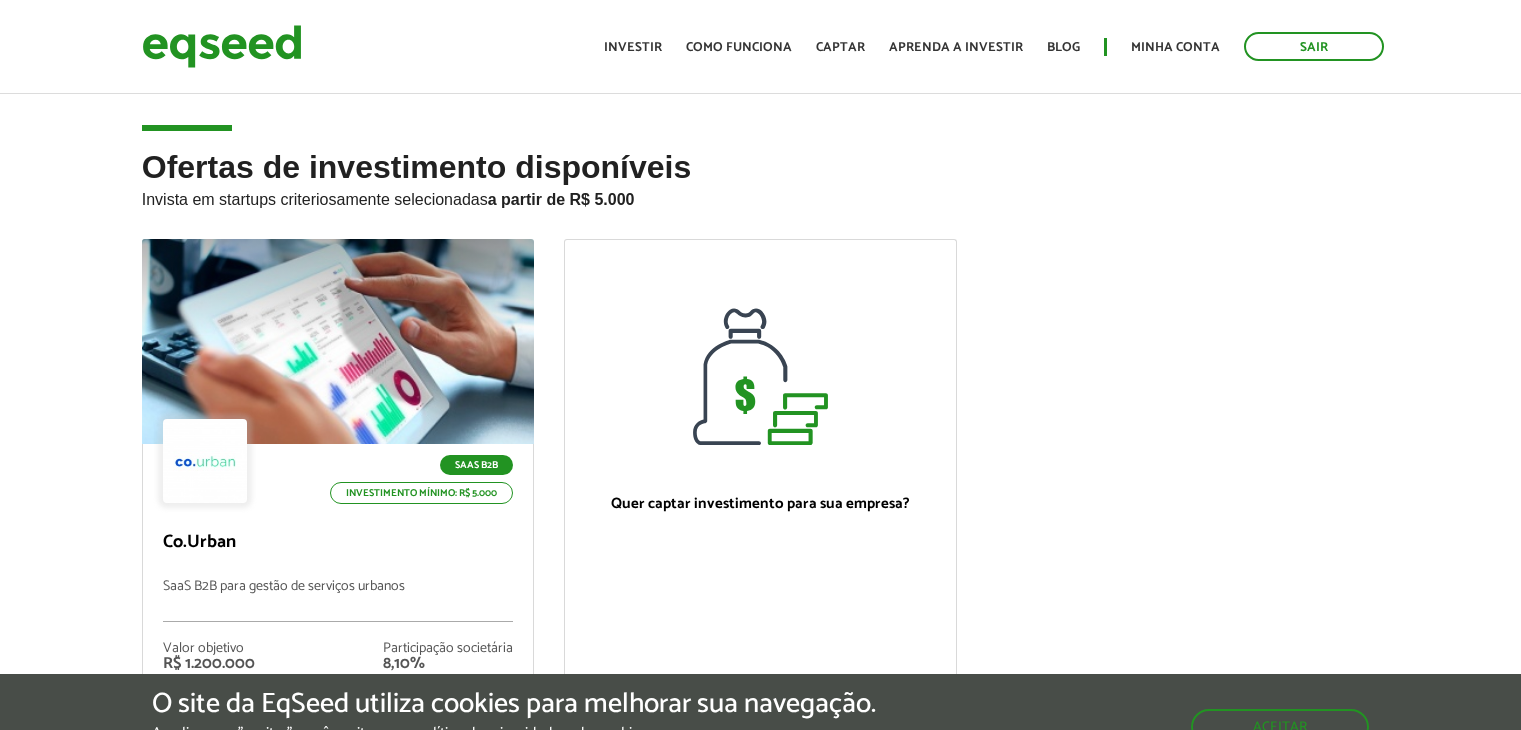 scroll, scrollTop: 0, scrollLeft: 0, axis: both 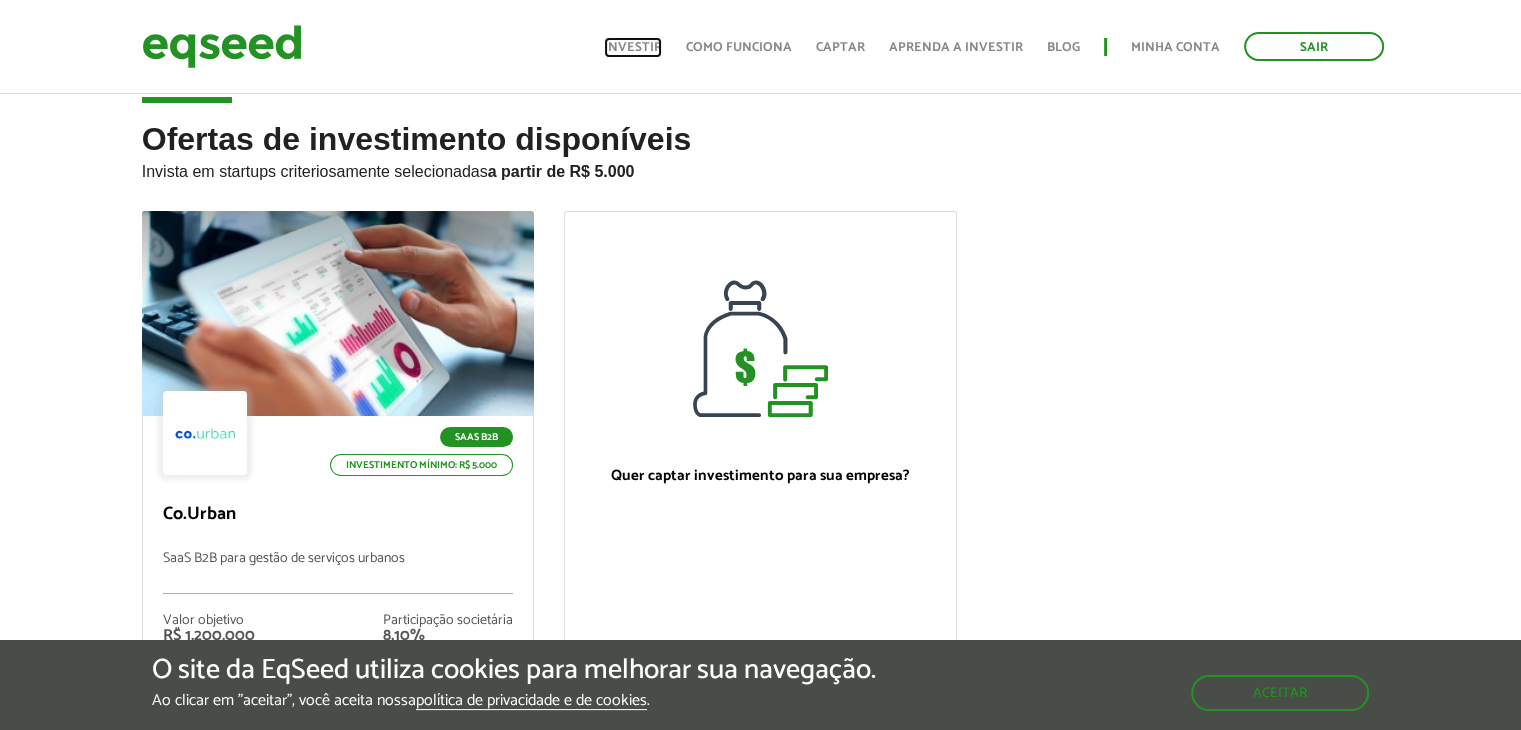 click on "Investir" at bounding box center [633, 47] 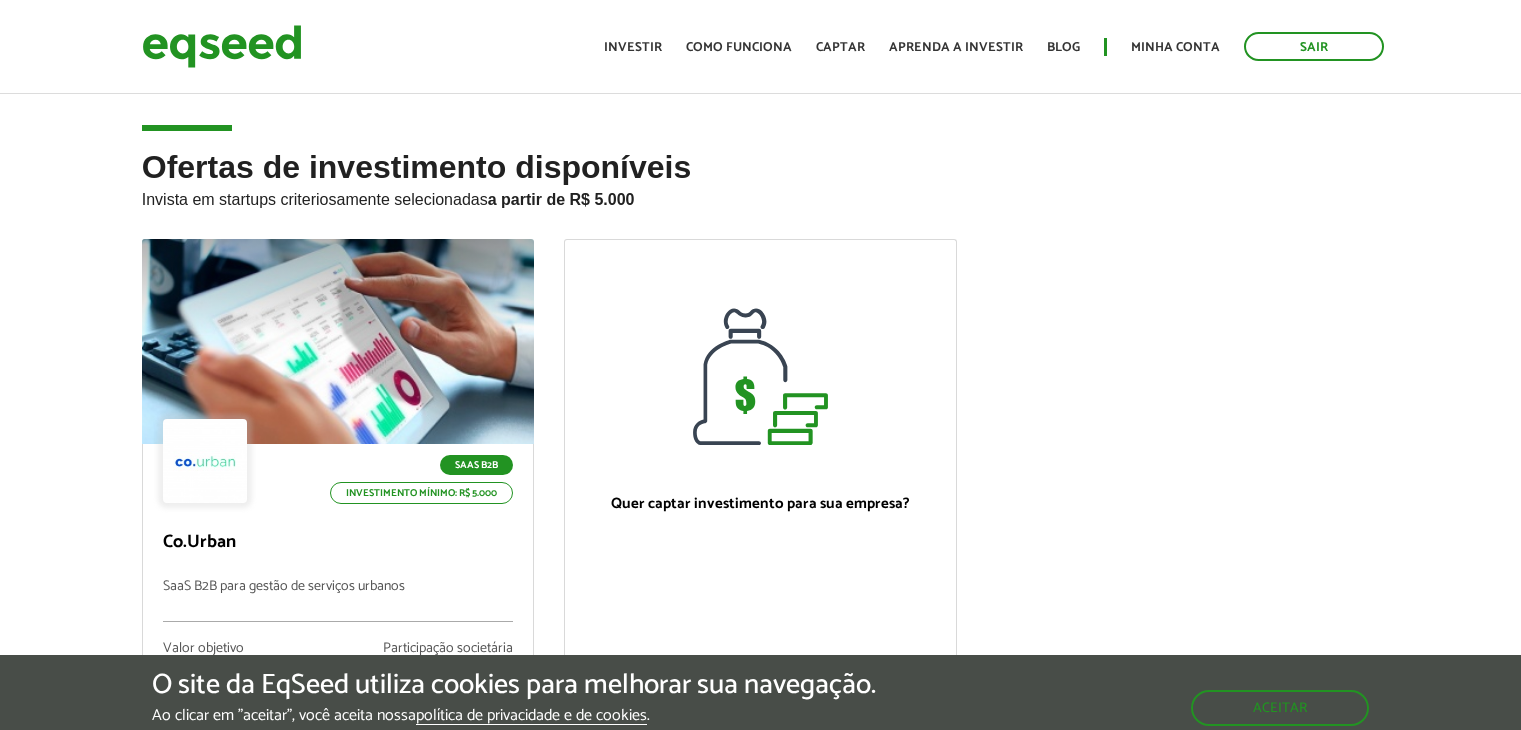 scroll, scrollTop: 0, scrollLeft: 0, axis: both 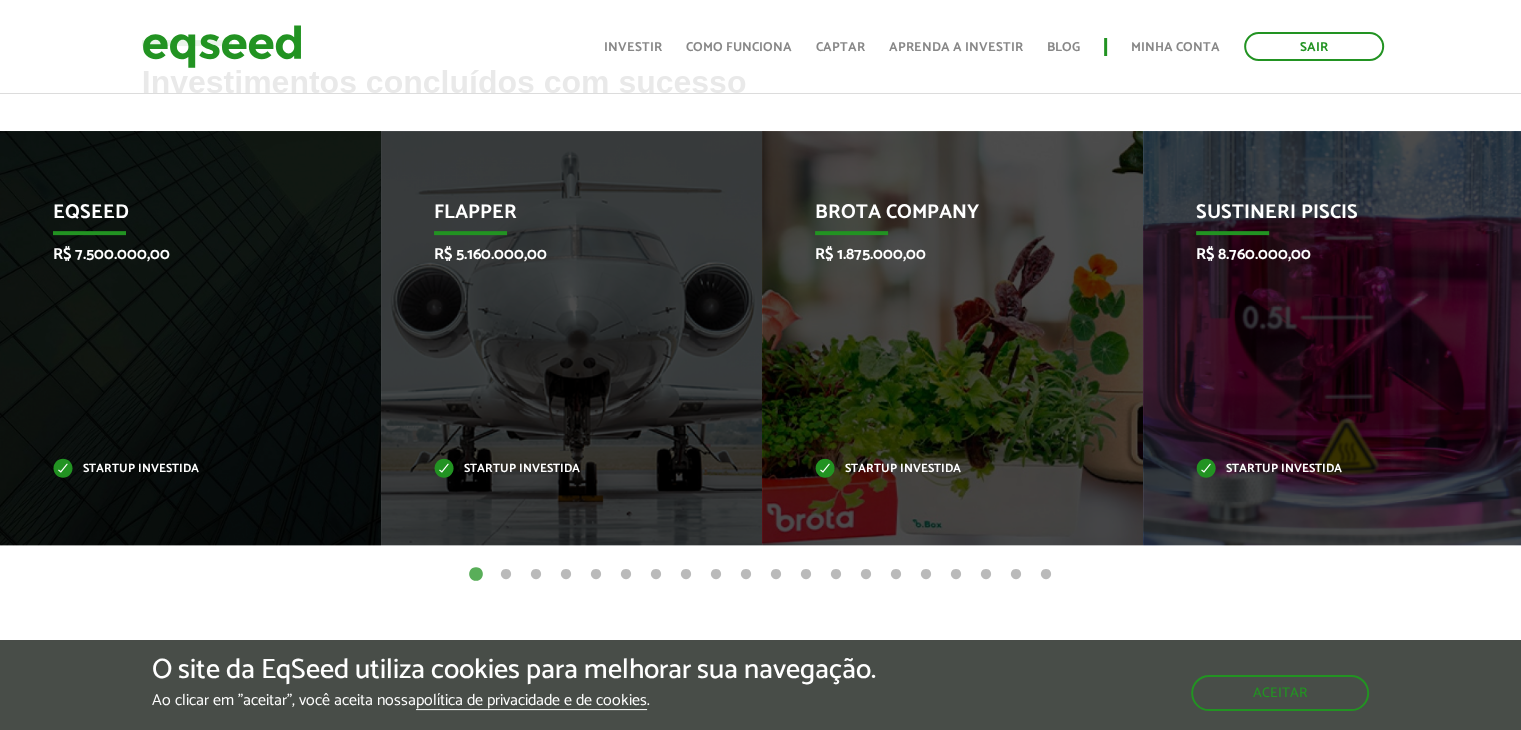 click on "2" at bounding box center [506, 575] 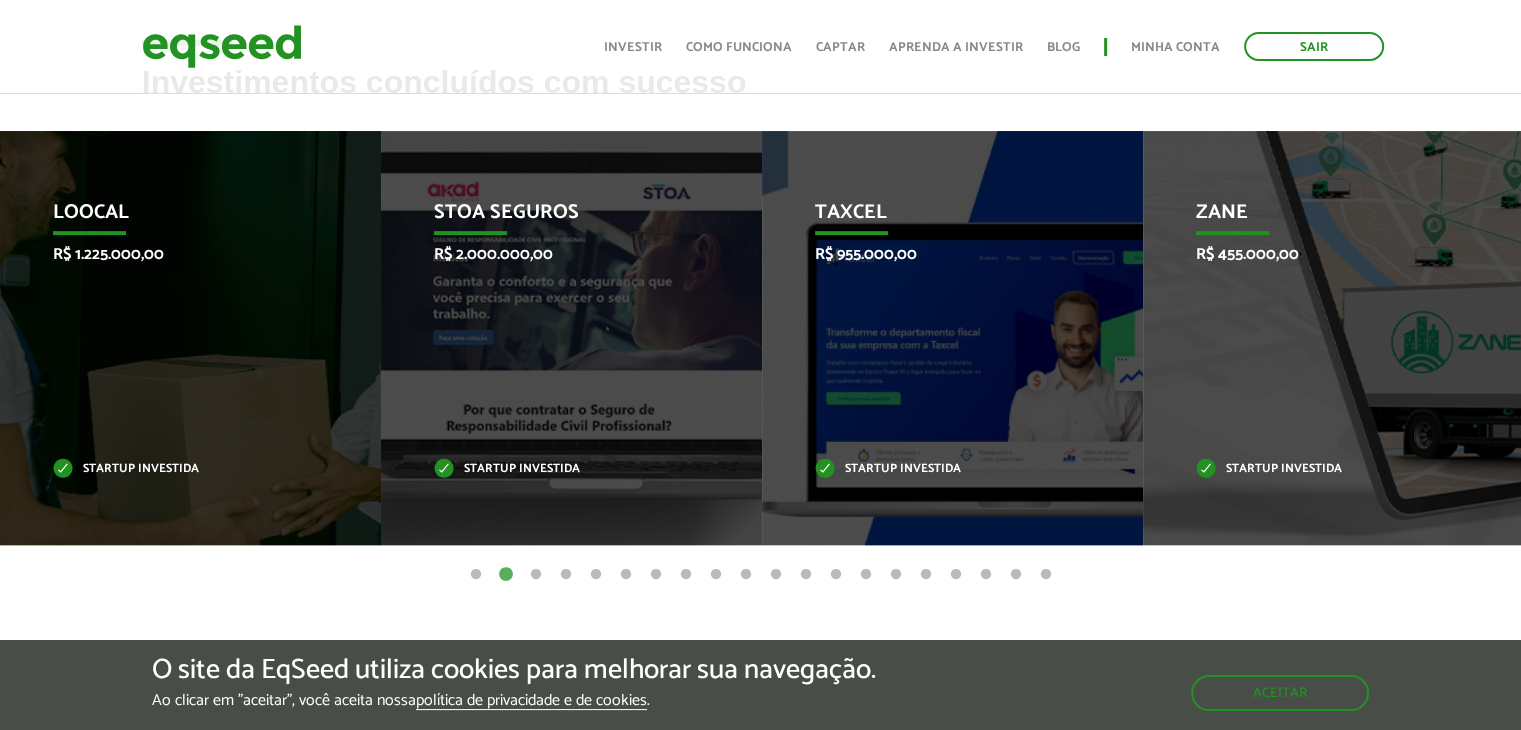 click on "3" at bounding box center [536, 575] 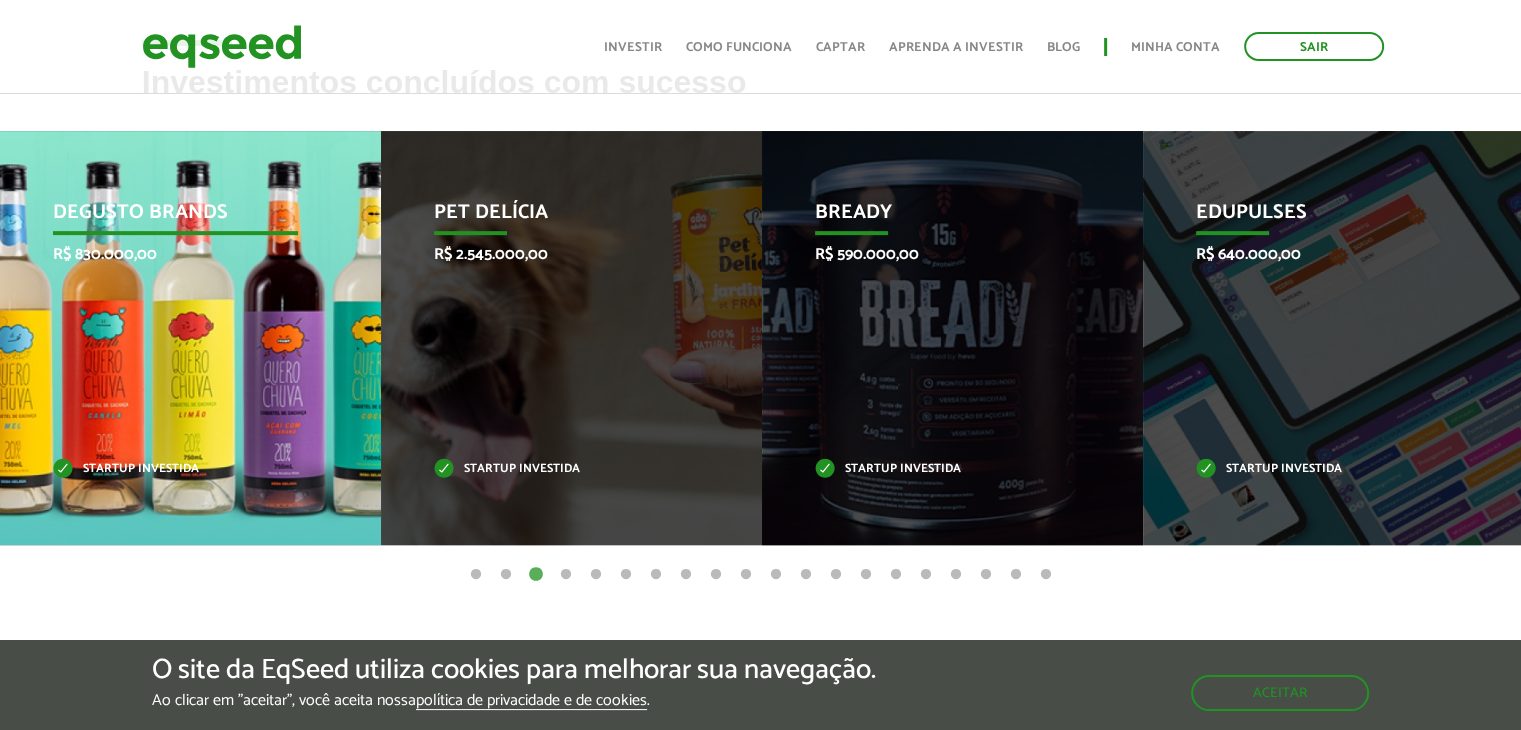 click on "Degusto Brands
R$ 830.000,00
Startup investida" at bounding box center [175, 338] 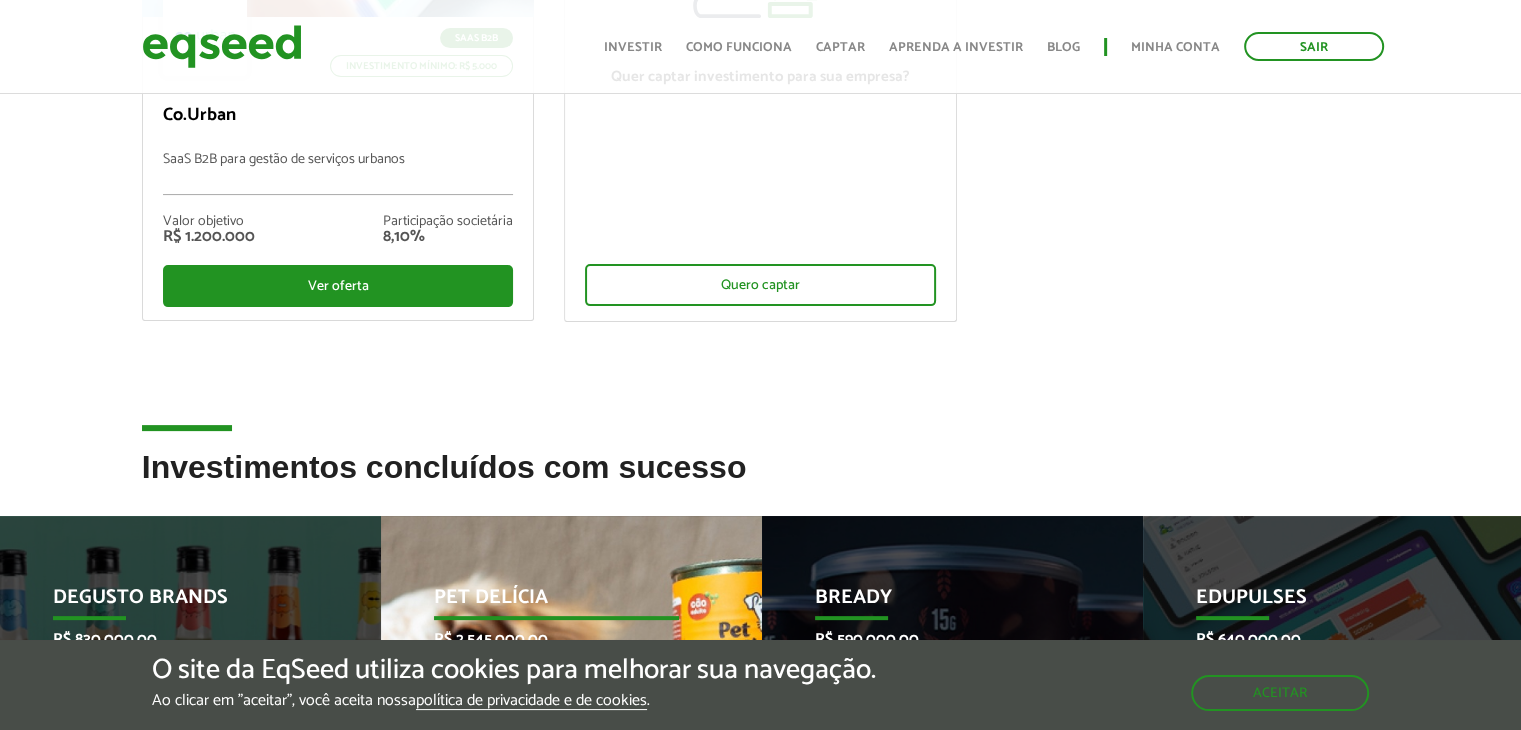 scroll, scrollTop: 274, scrollLeft: 0, axis: vertical 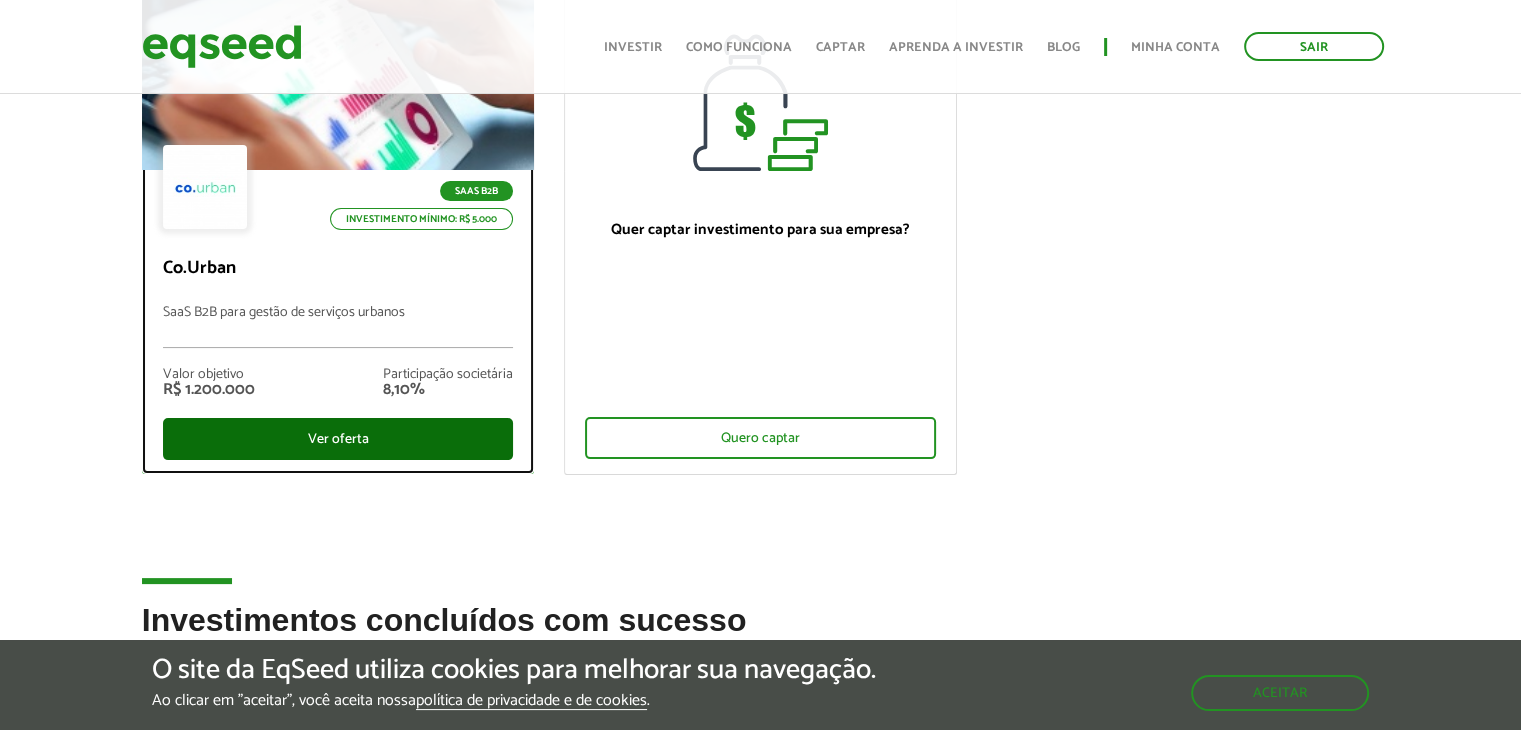 click on "Ver oferta" at bounding box center (338, 439) 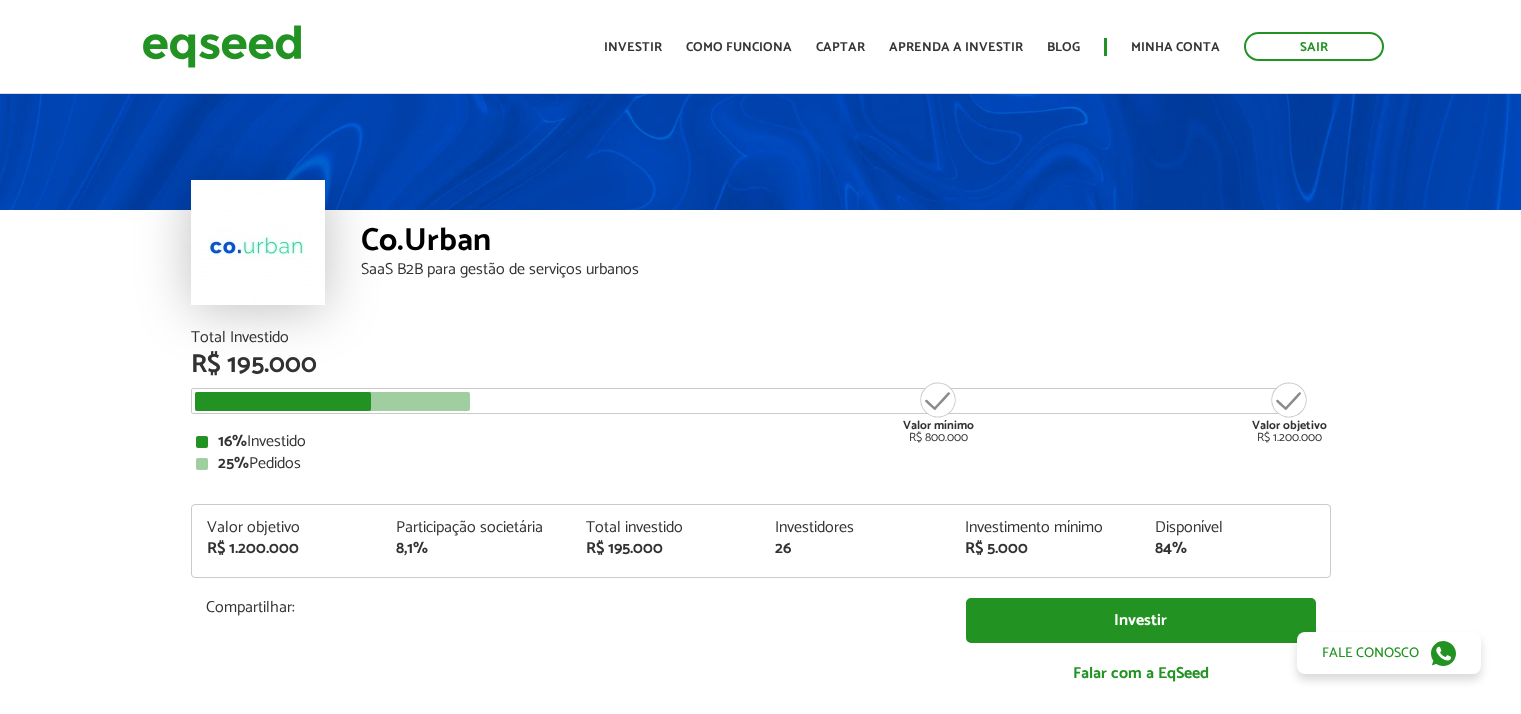 scroll, scrollTop: 0, scrollLeft: 0, axis: both 